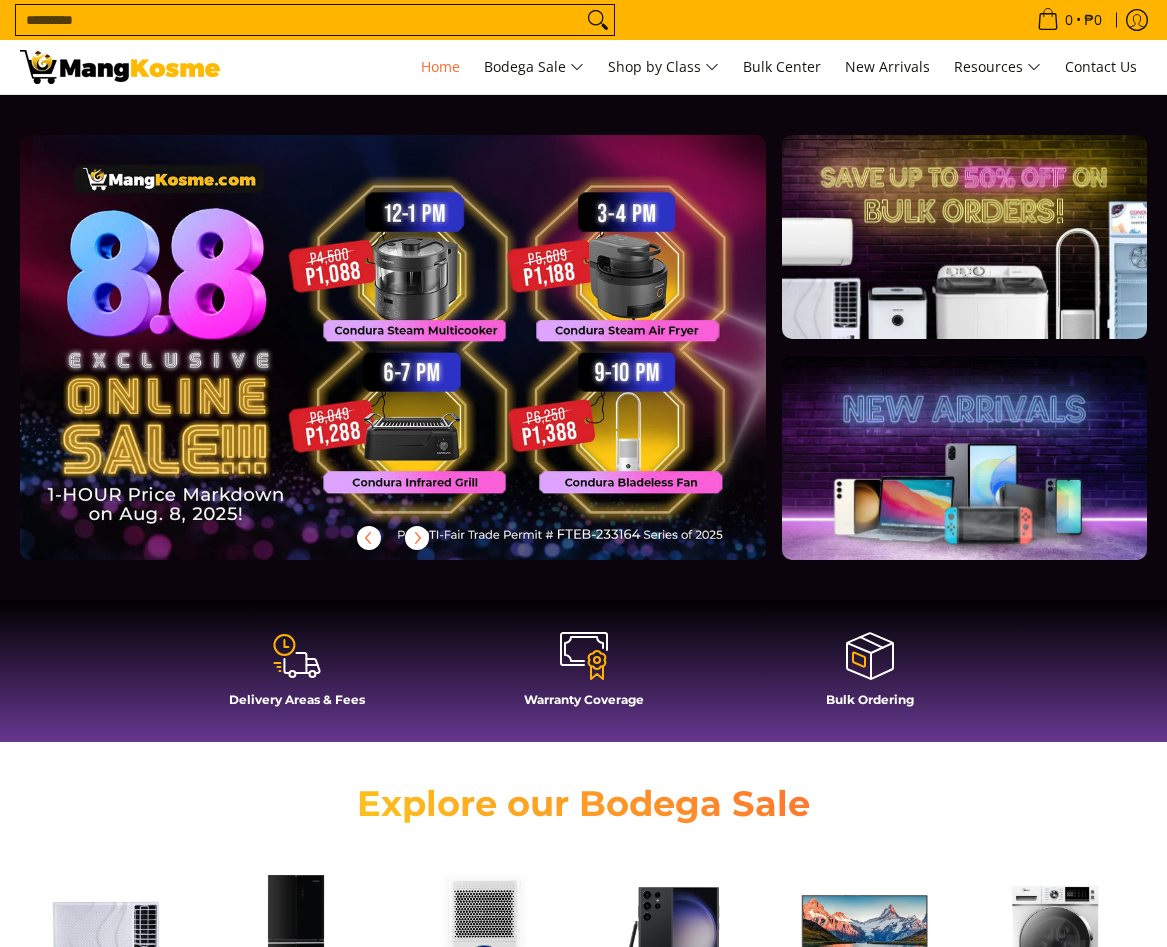 scroll, scrollTop: 887, scrollLeft: 0, axis: vertical 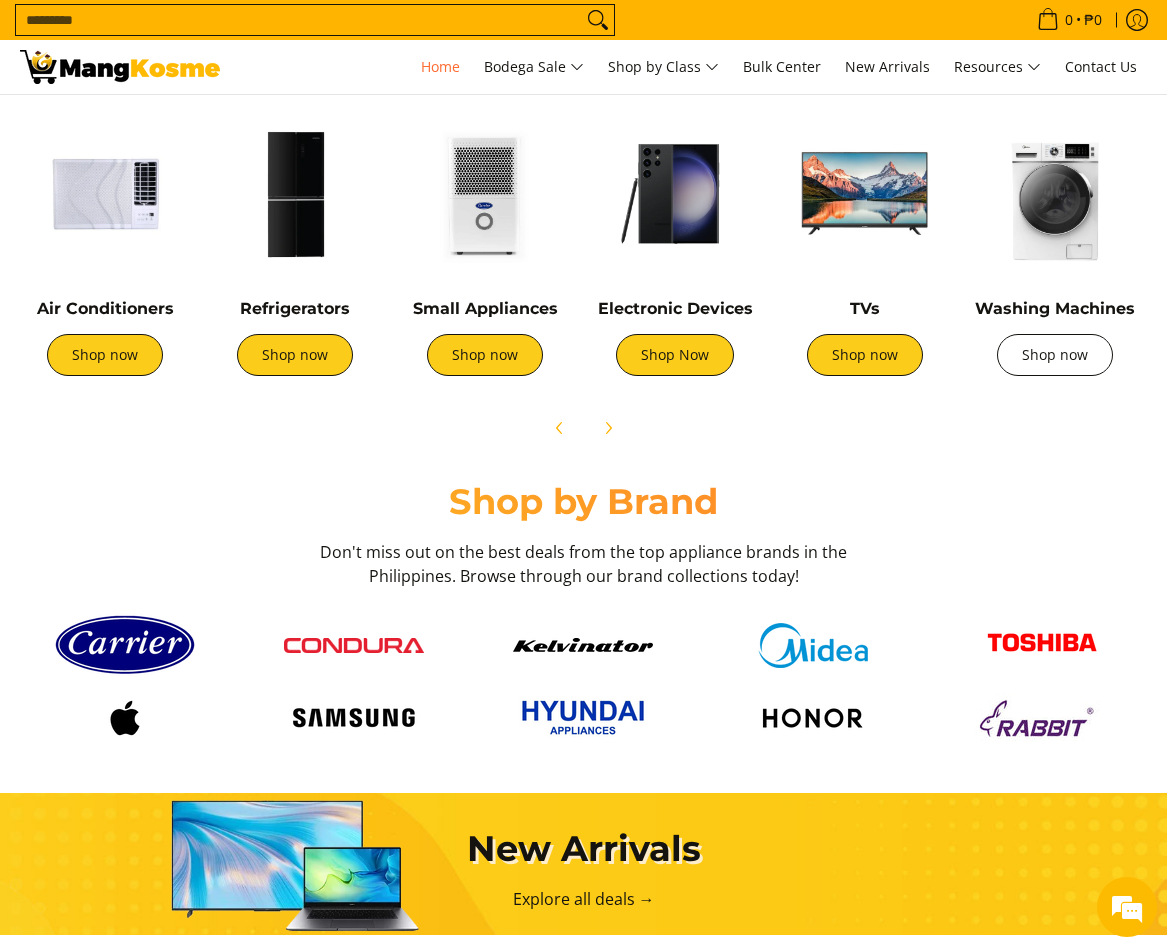 click on "Shop now" at bounding box center [1055, 355] 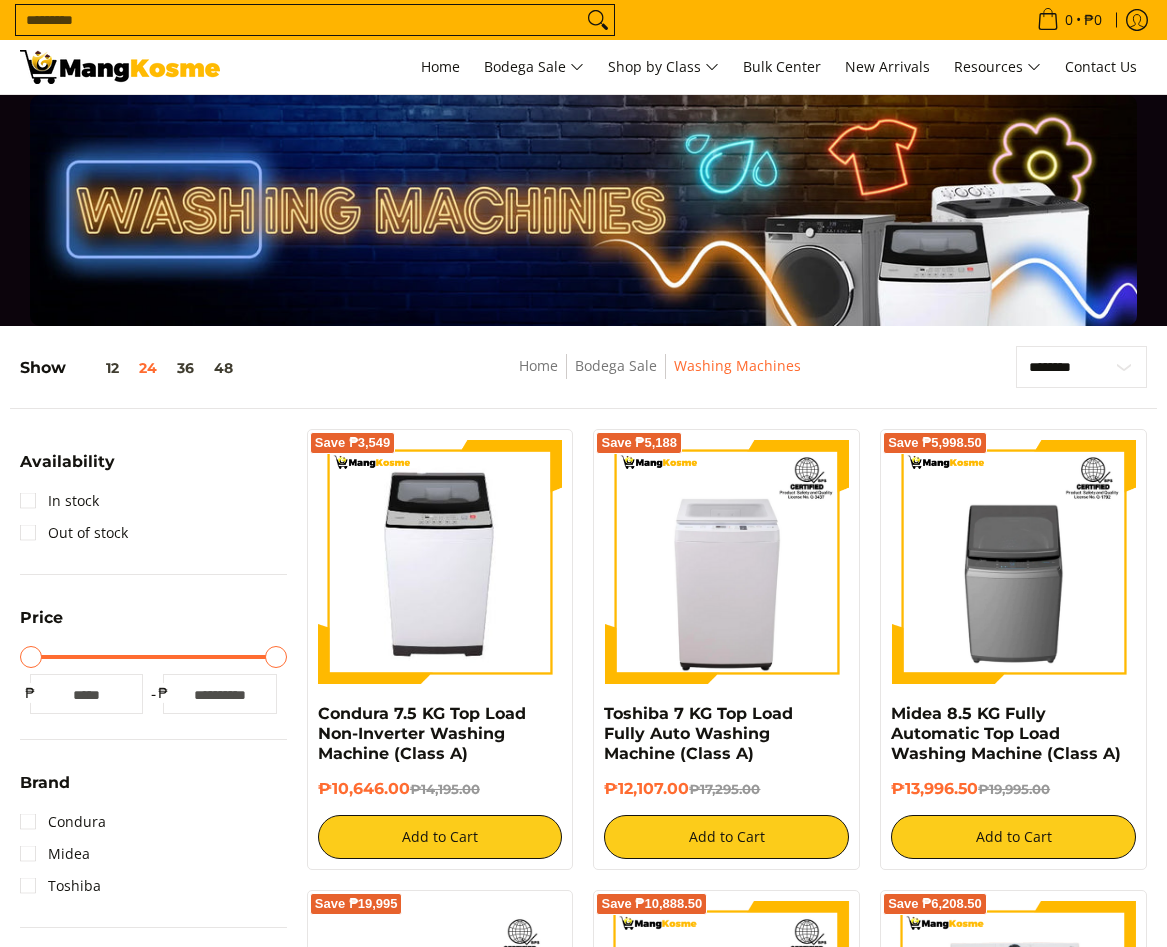 scroll, scrollTop: 821, scrollLeft: 0, axis: vertical 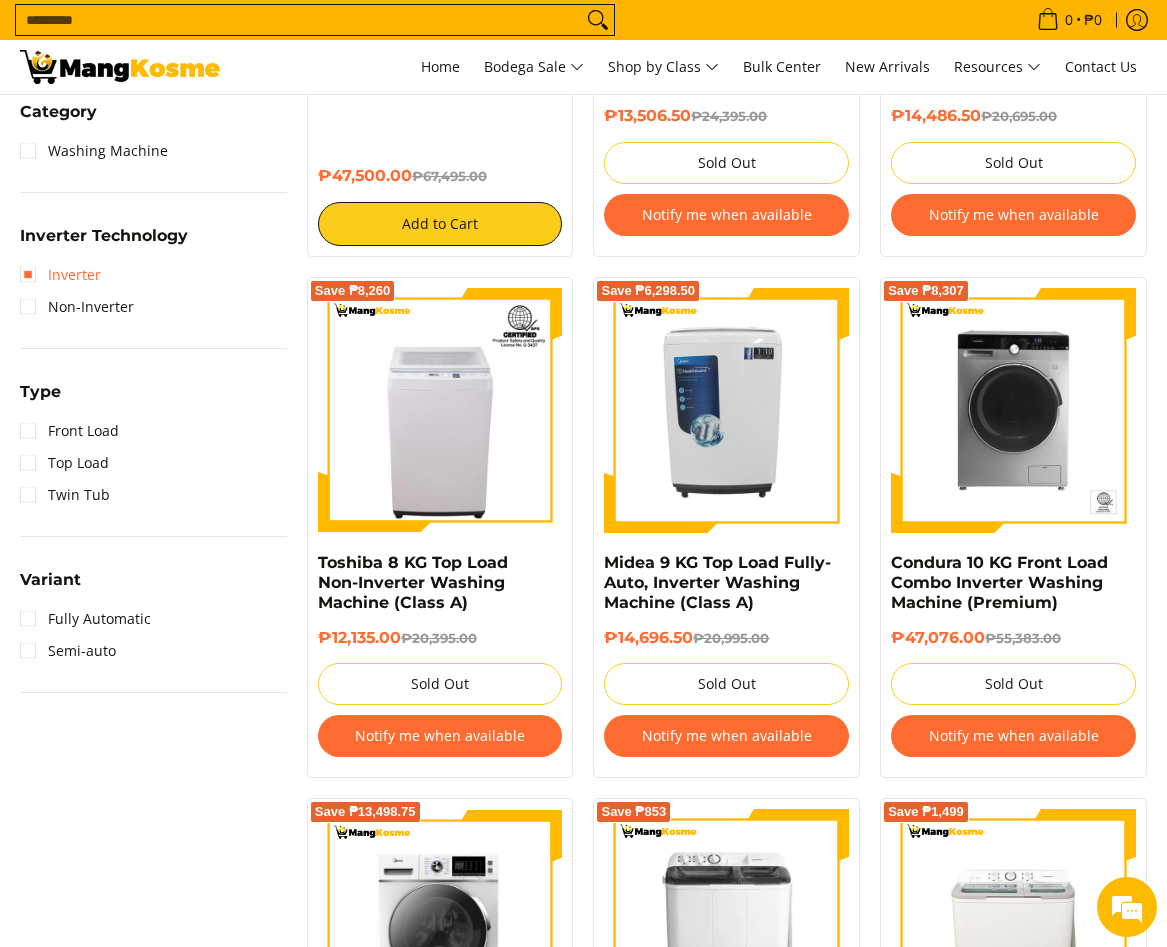 click on "Inverter" at bounding box center (60, 275) 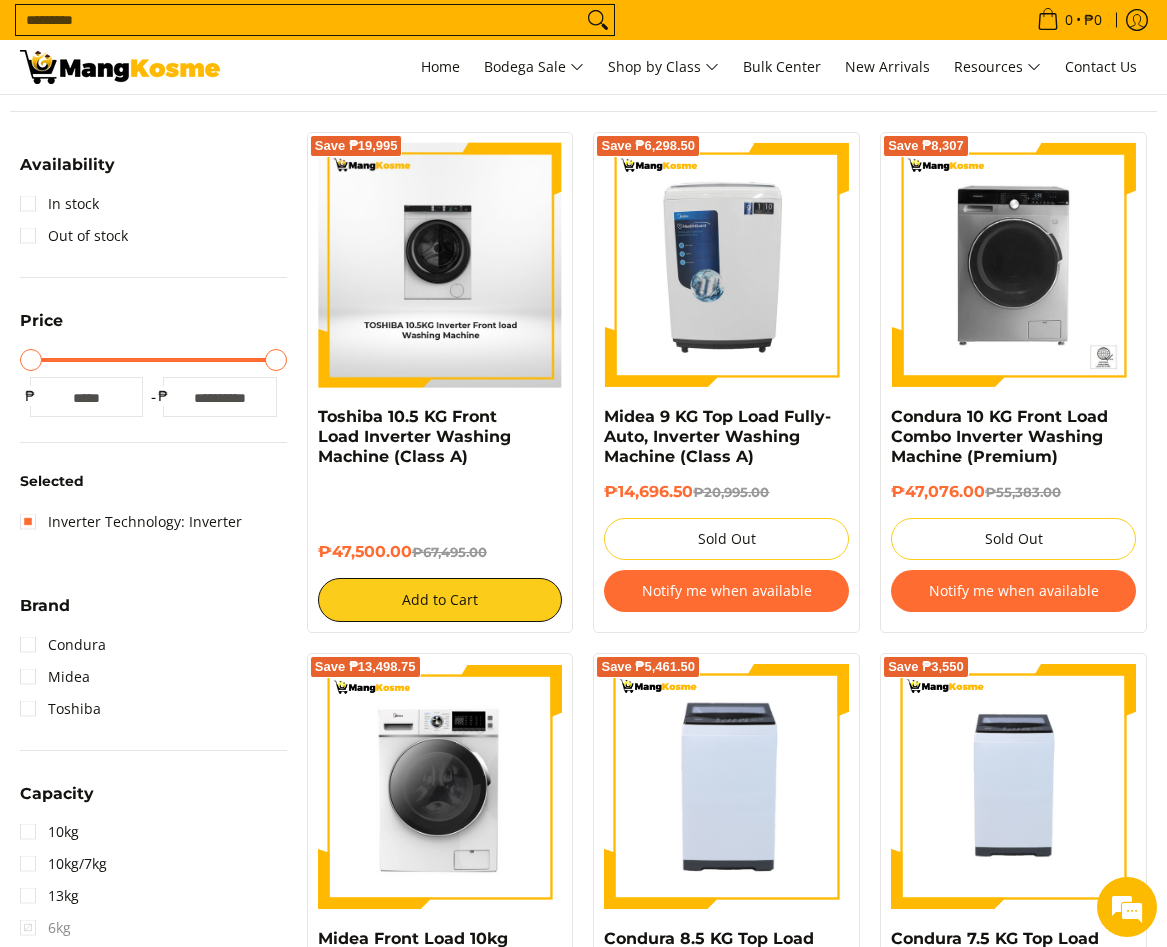 scroll, scrollTop: 390, scrollLeft: 0, axis: vertical 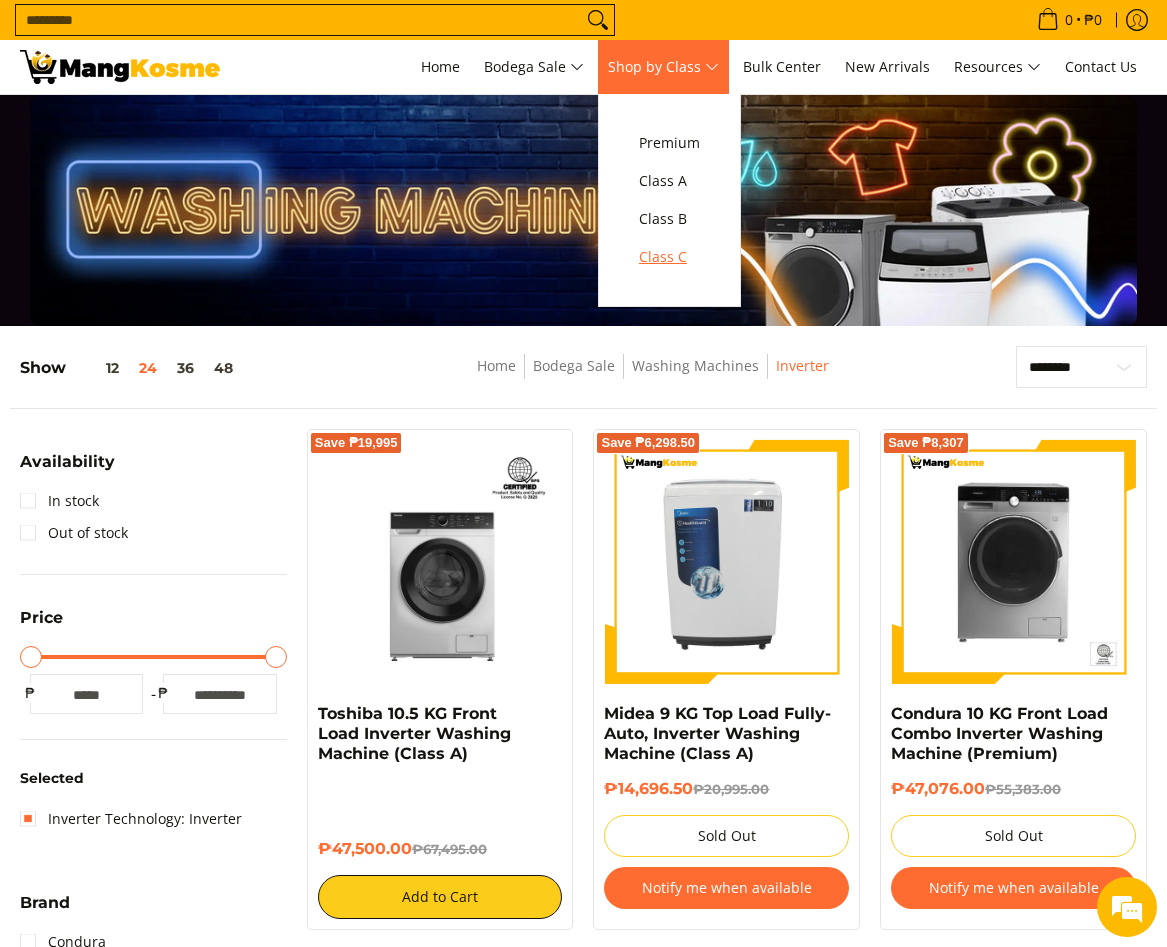 click on "Class C" at bounding box center [669, 257] 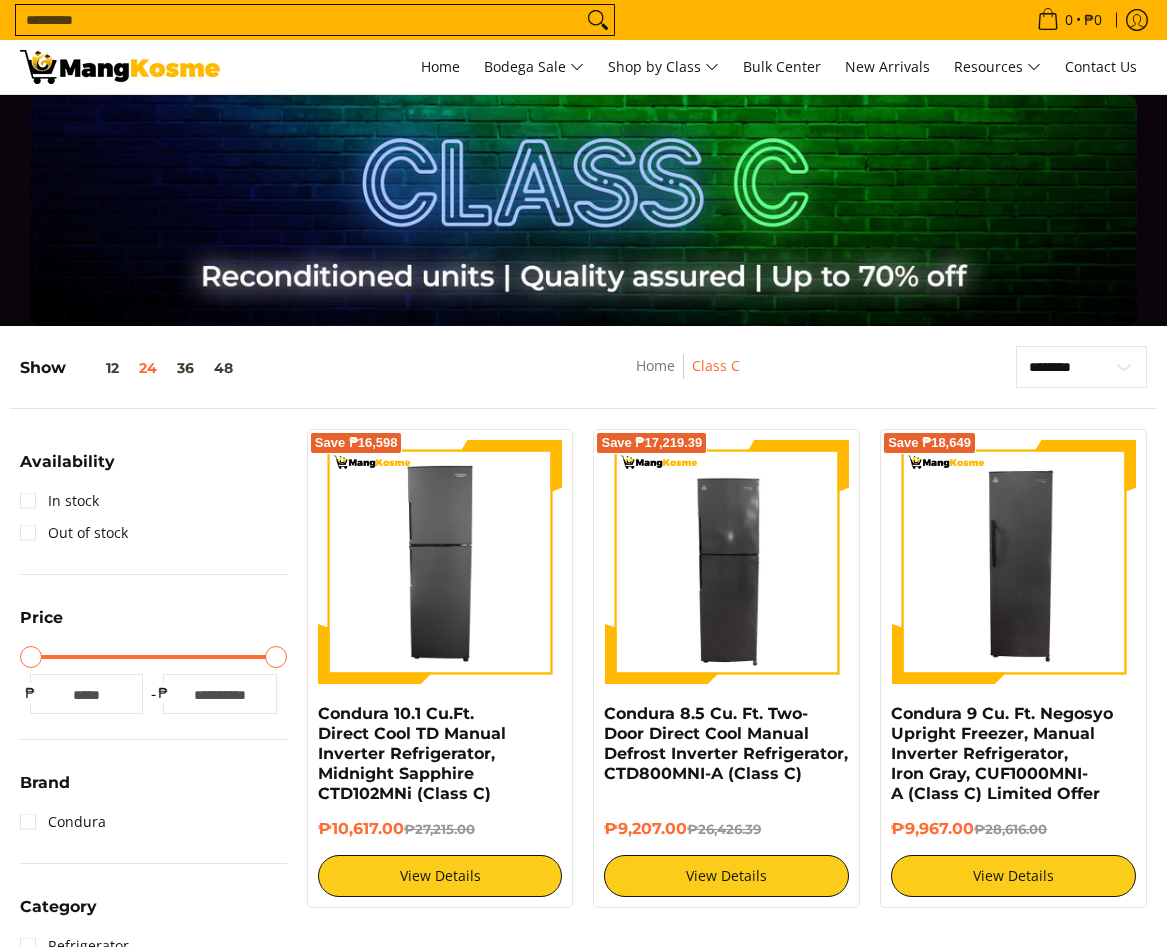 scroll, scrollTop: 0, scrollLeft: 0, axis: both 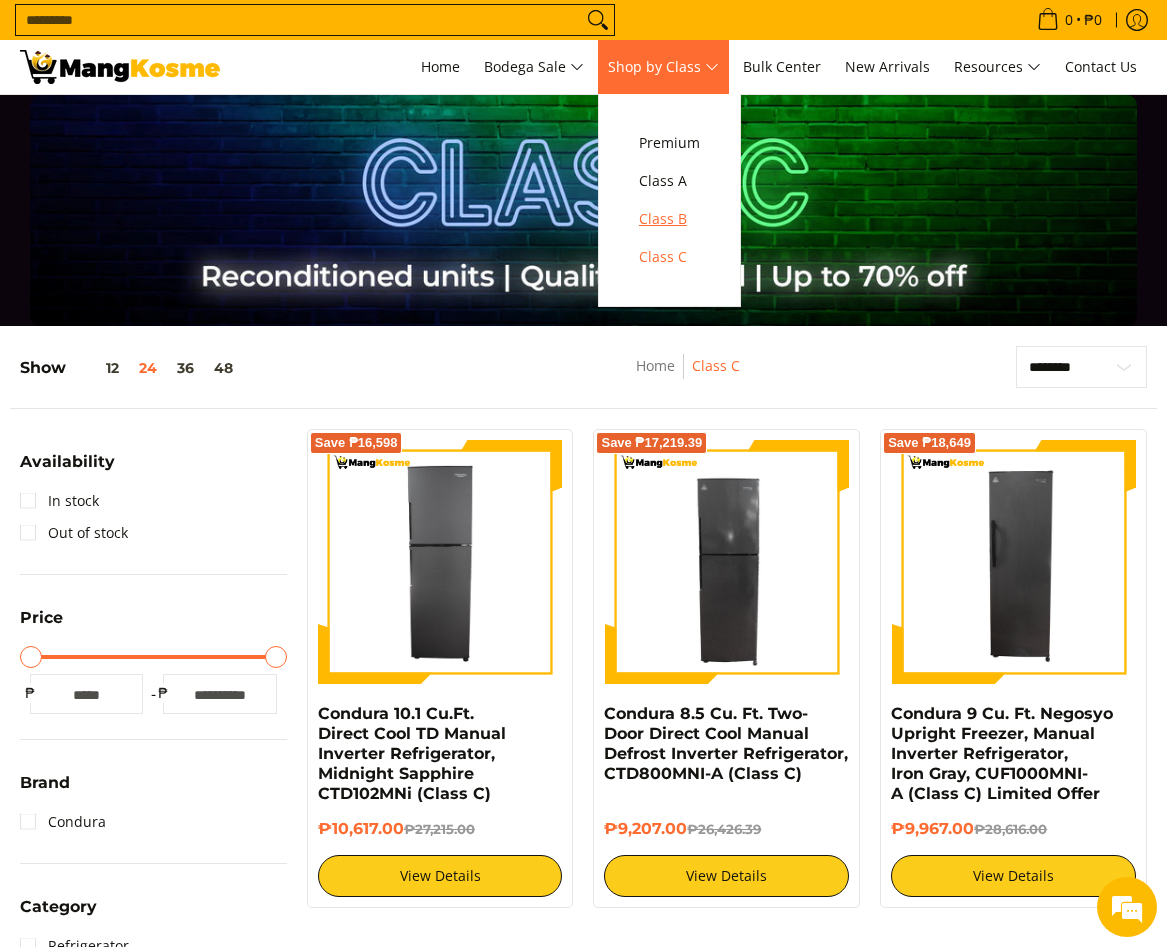 click on "Class B" at bounding box center (669, 219) 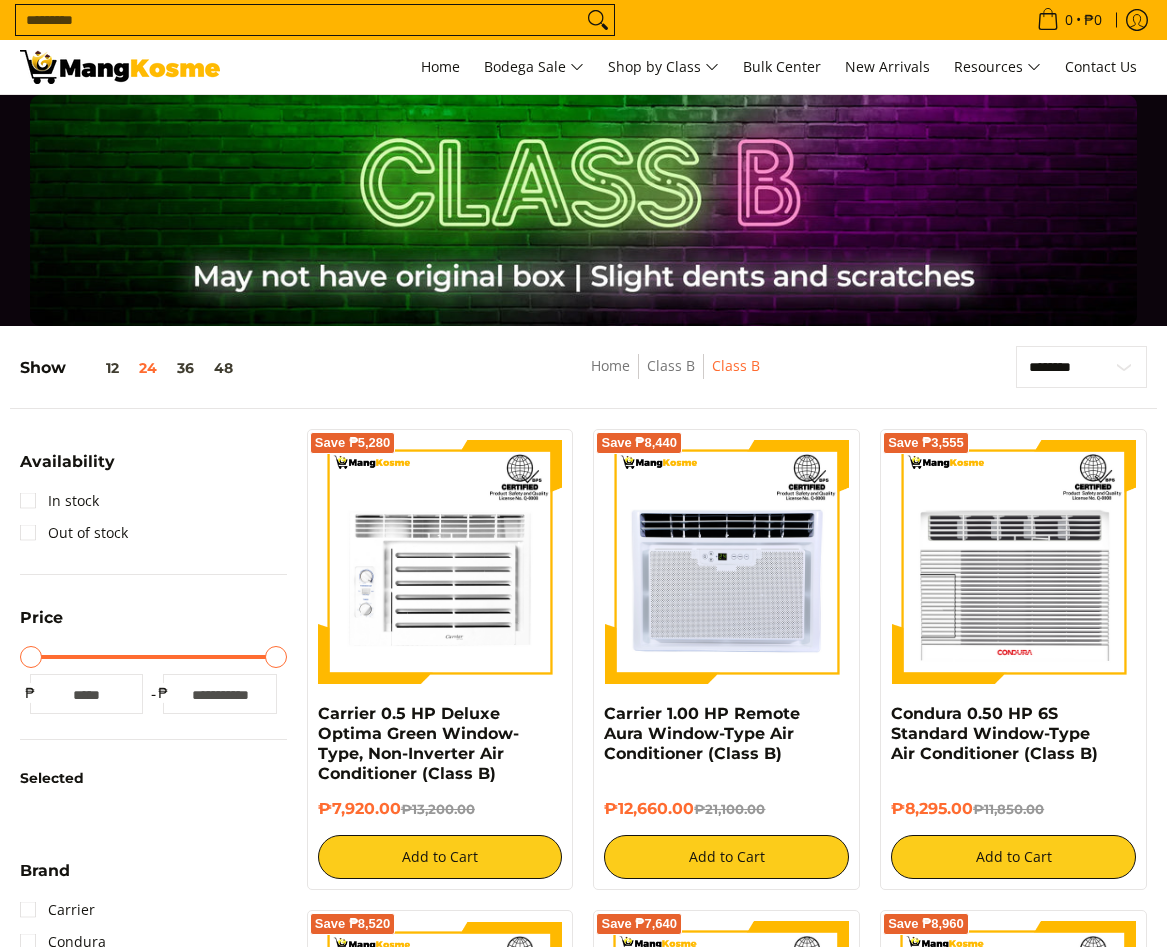 scroll, scrollTop: 592, scrollLeft: 0, axis: vertical 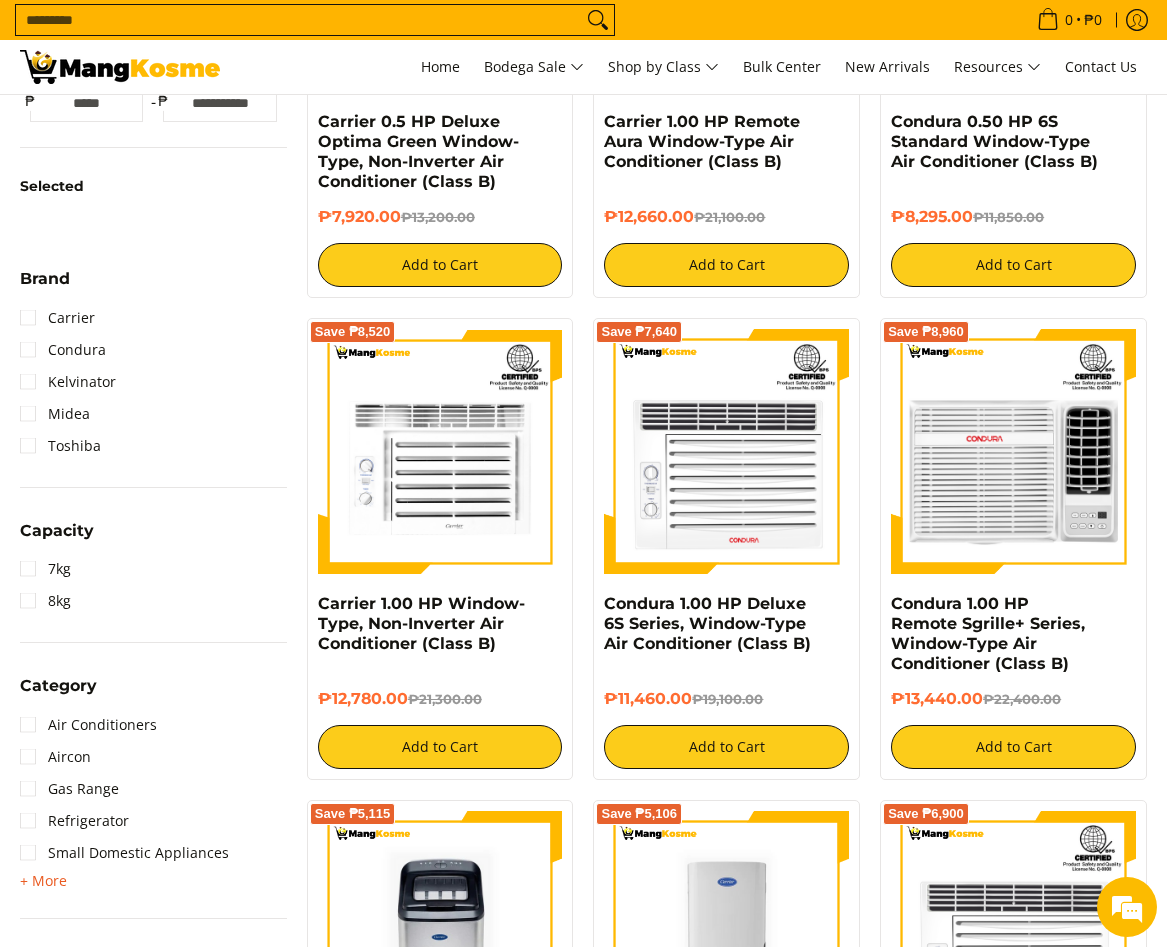 click on "+ More" at bounding box center [43, 881] 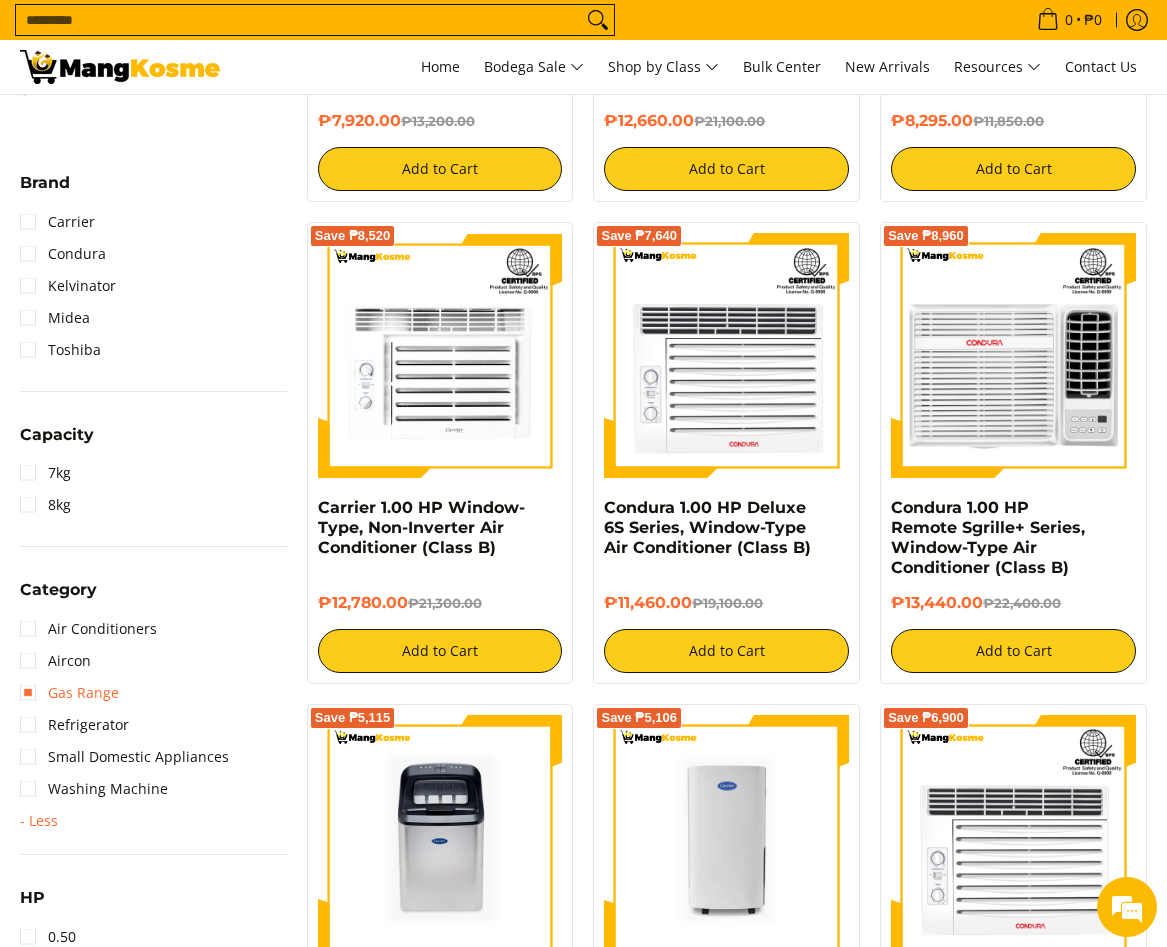 scroll, scrollTop: 744, scrollLeft: 0, axis: vertical 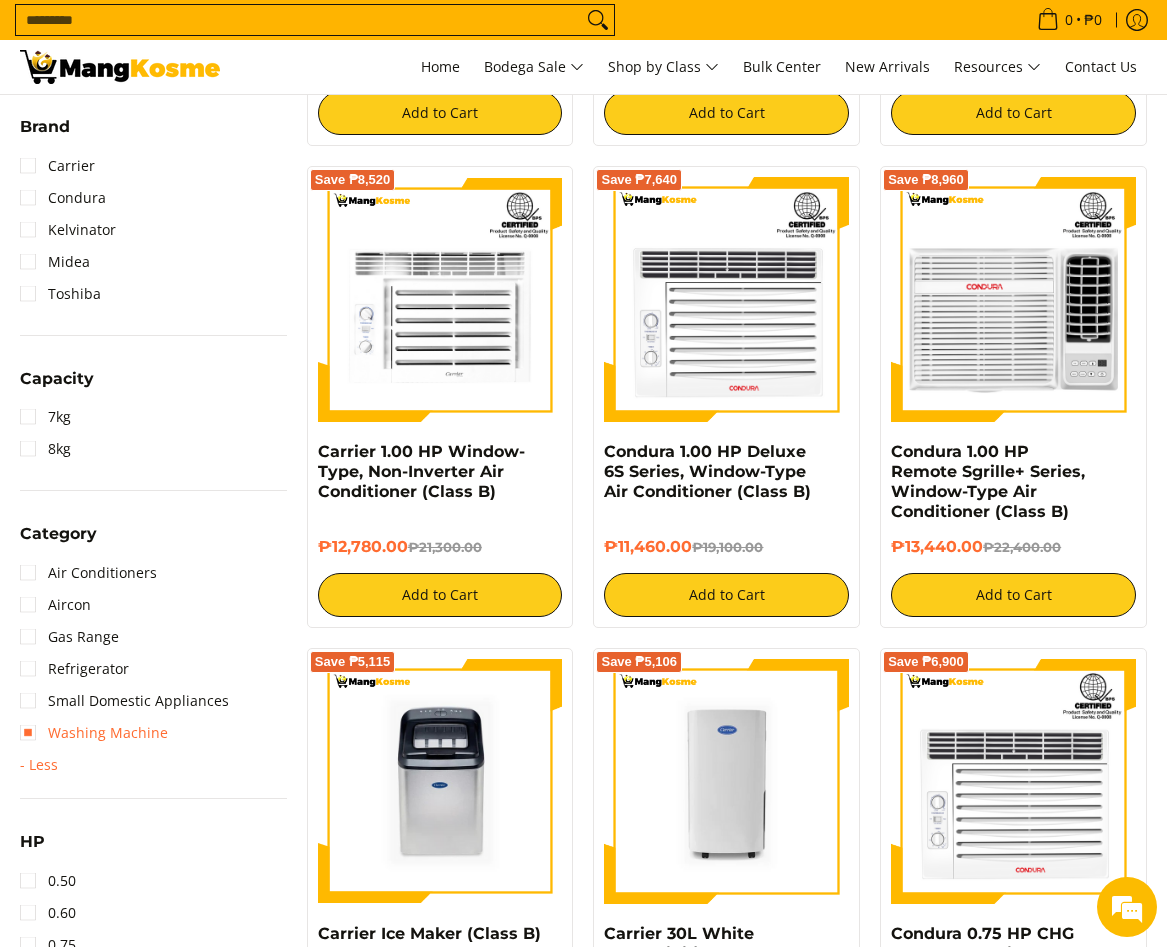 click on "Washing Machine" at bounding box center [94, 733] 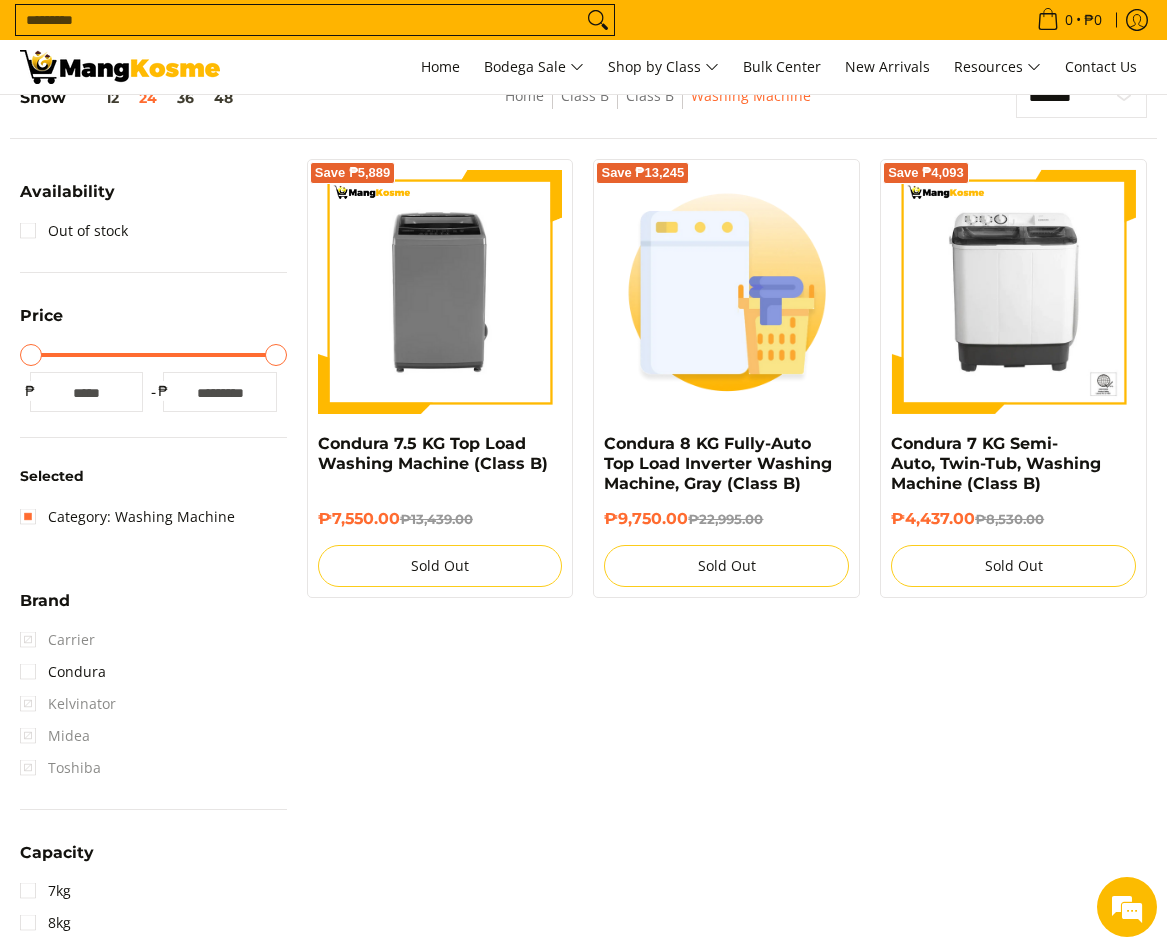 scroll, scrollTop: 250, scrollLeft: 0, axis: vertical 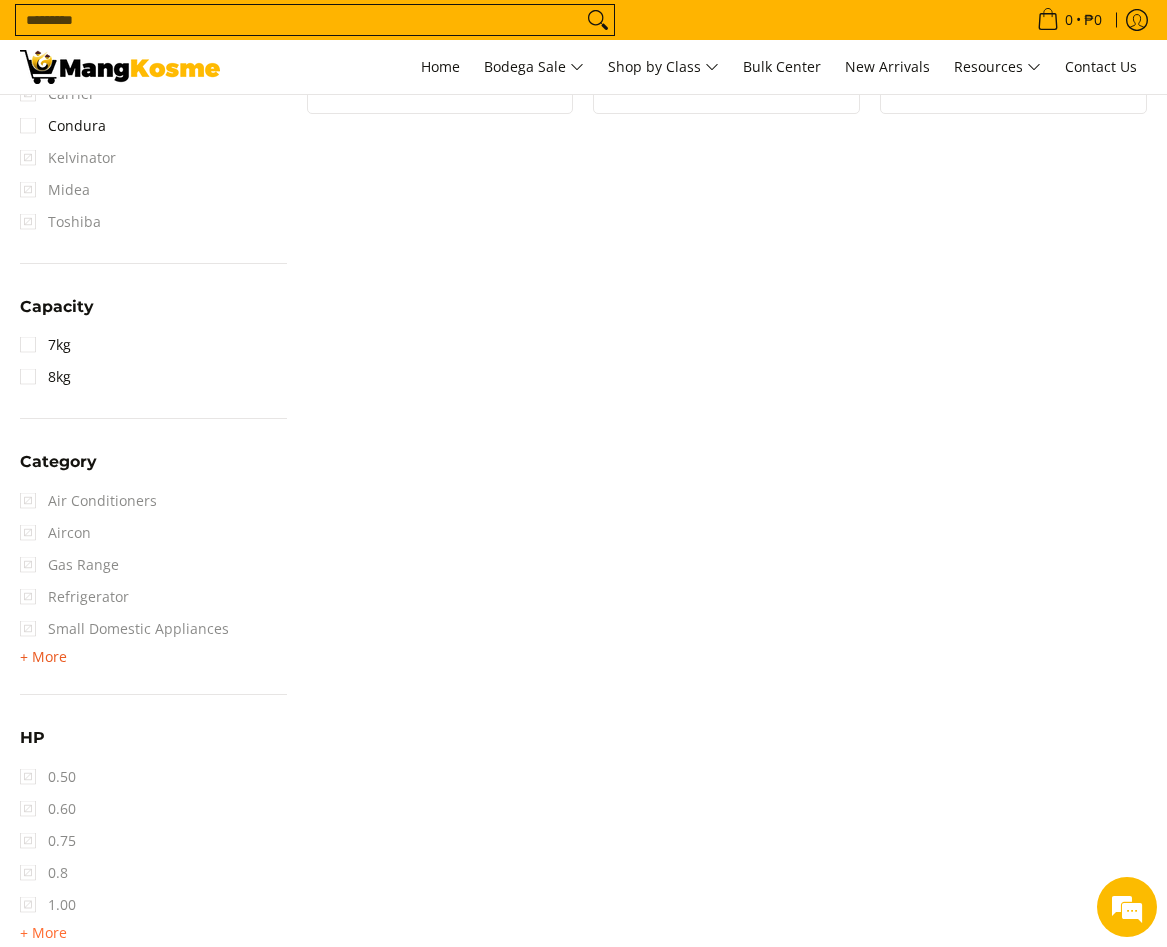 click on "+ More" at bounding box center [43, 657] 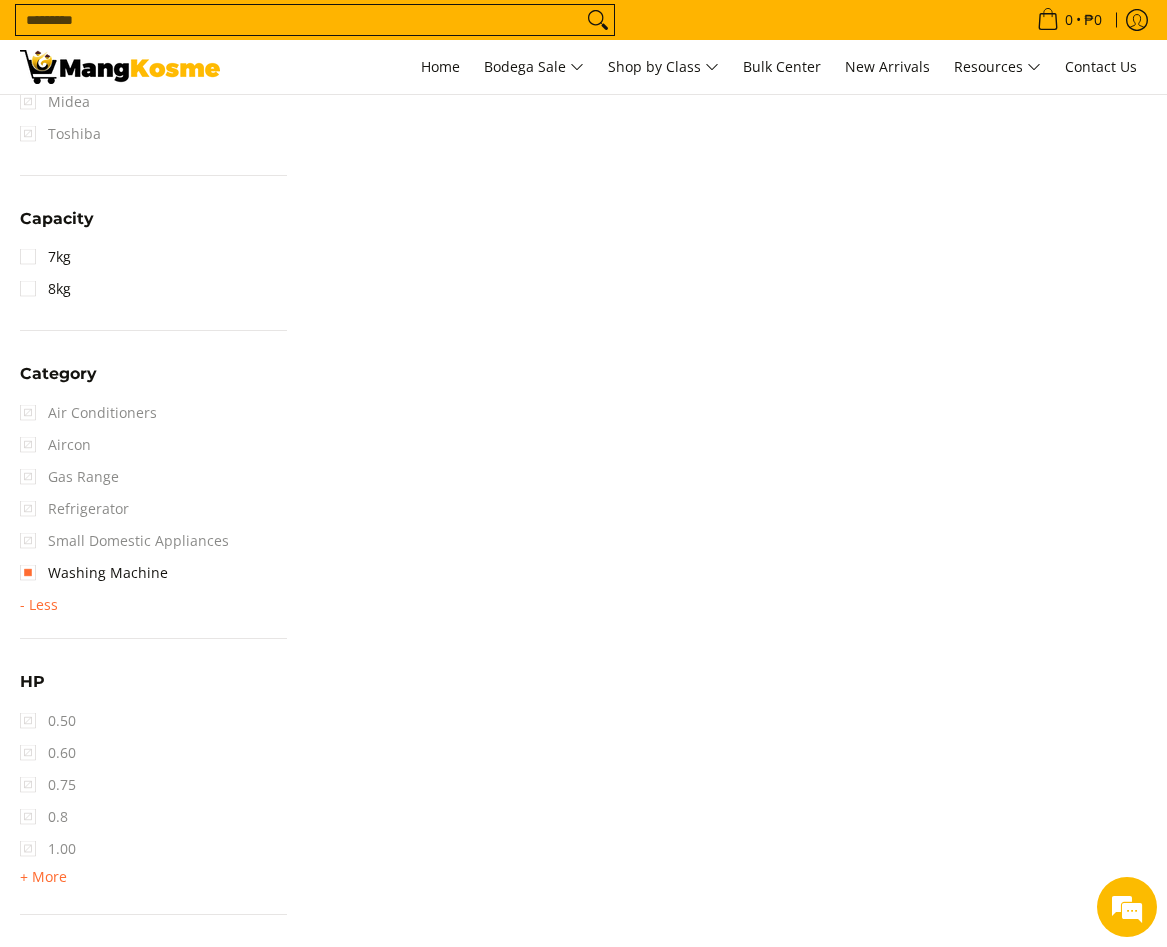 scroll, scrollTop: 934, scrollLeft: 0, axis: vertical 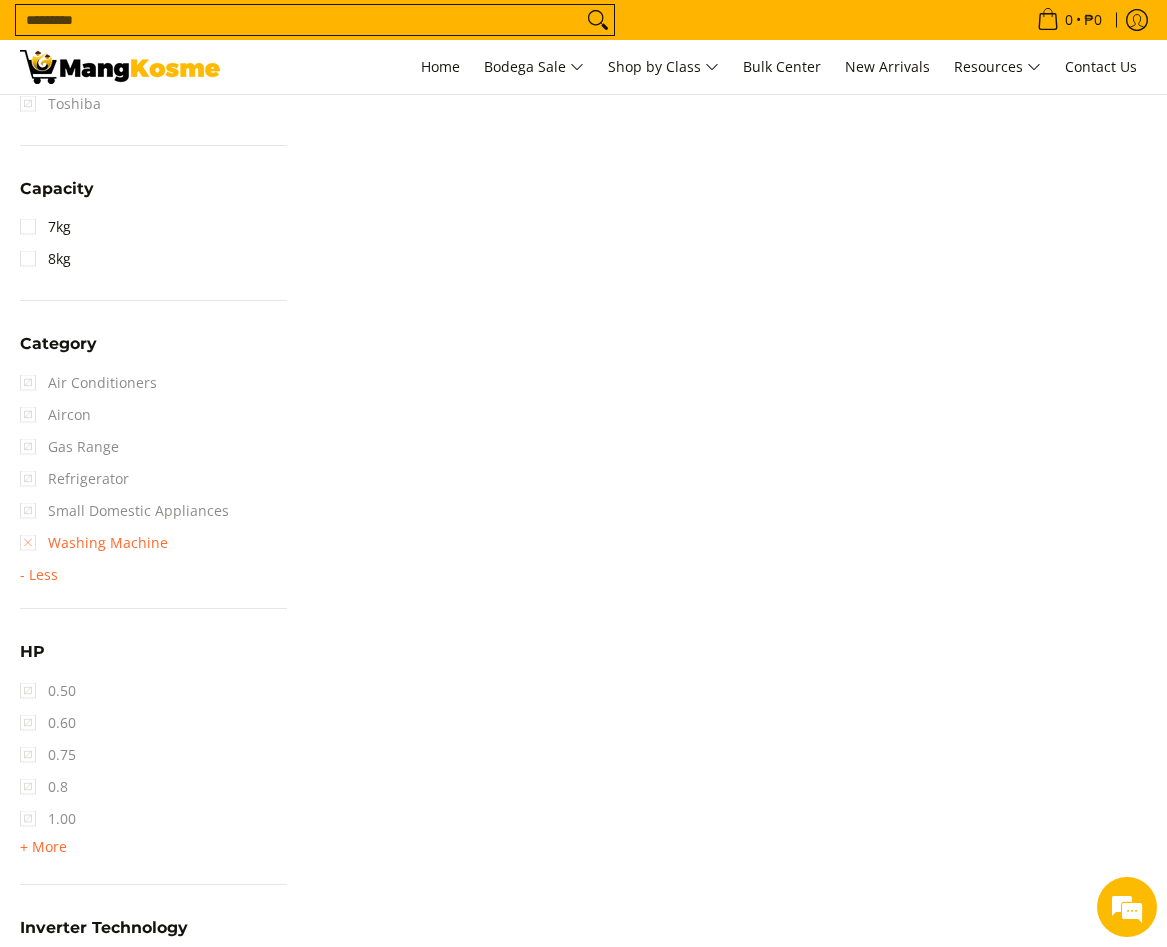 click on "Washing Machine" at bounding box center [94, 543] 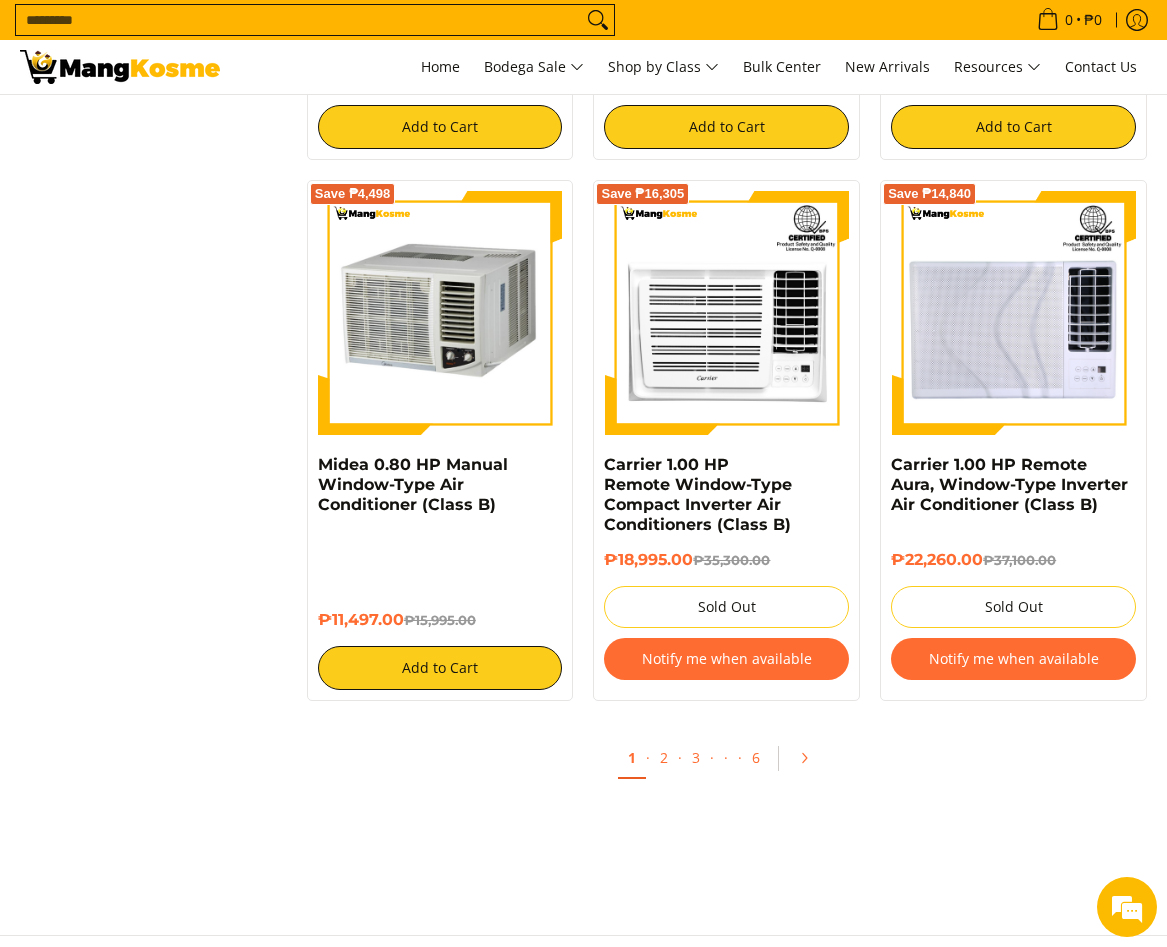 scroll, scrollTop: 3591, scrollLeft: 0, axis: vertical 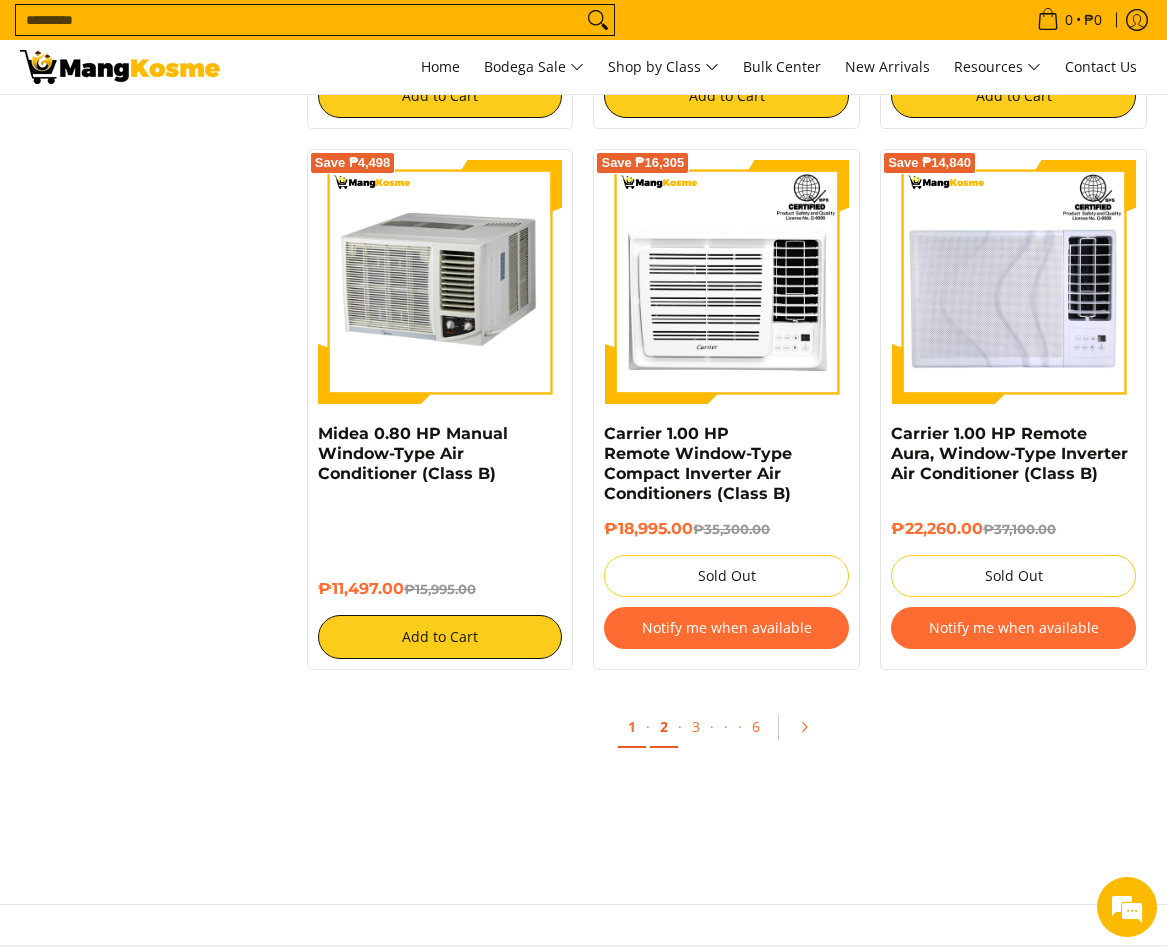 click on "2" at bounding box center [664, 727] 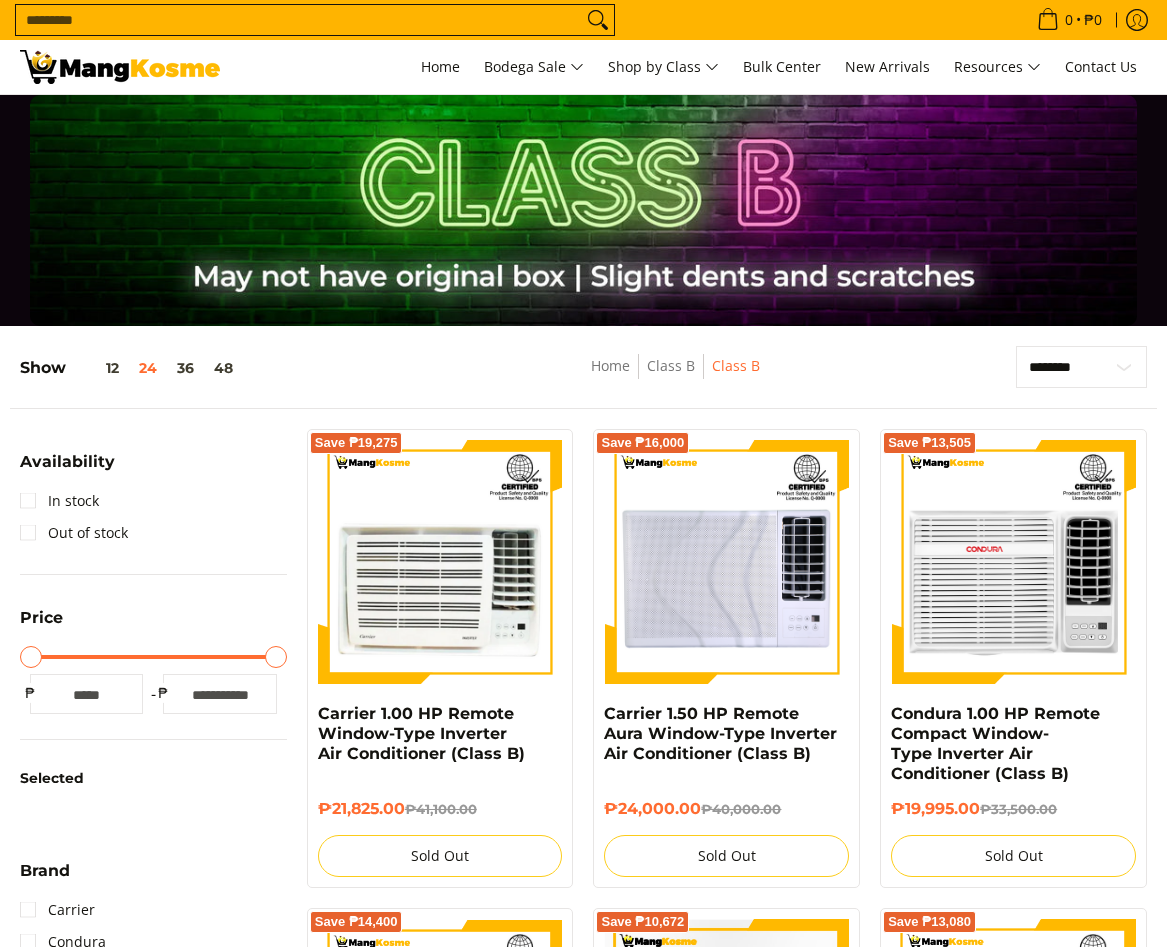 scroll, scrollTop: 278, scrollLeft: 0, axis: vertical 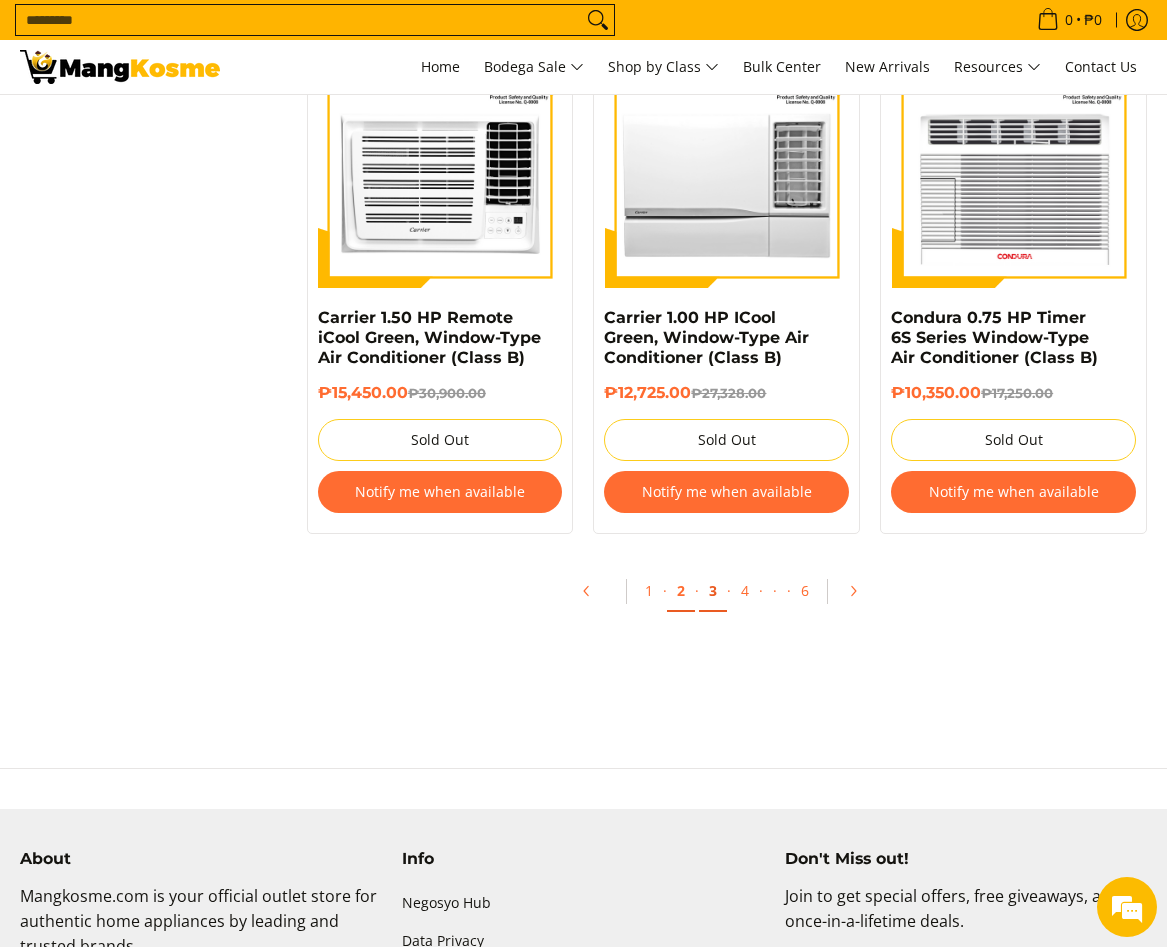 click on "3" at bounding box center [713, 591] 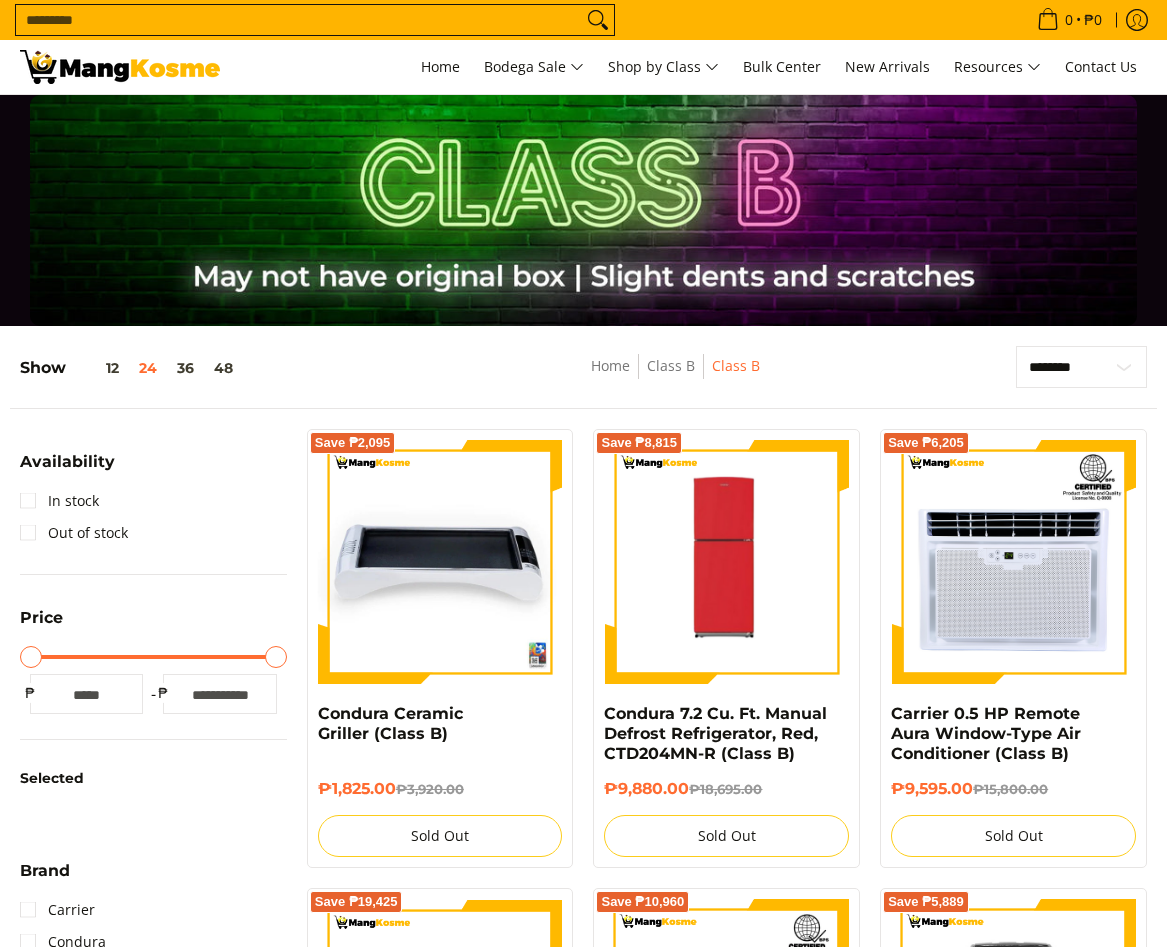 scroll, scrollTop: 0, scrollLeft: 0, axis: both 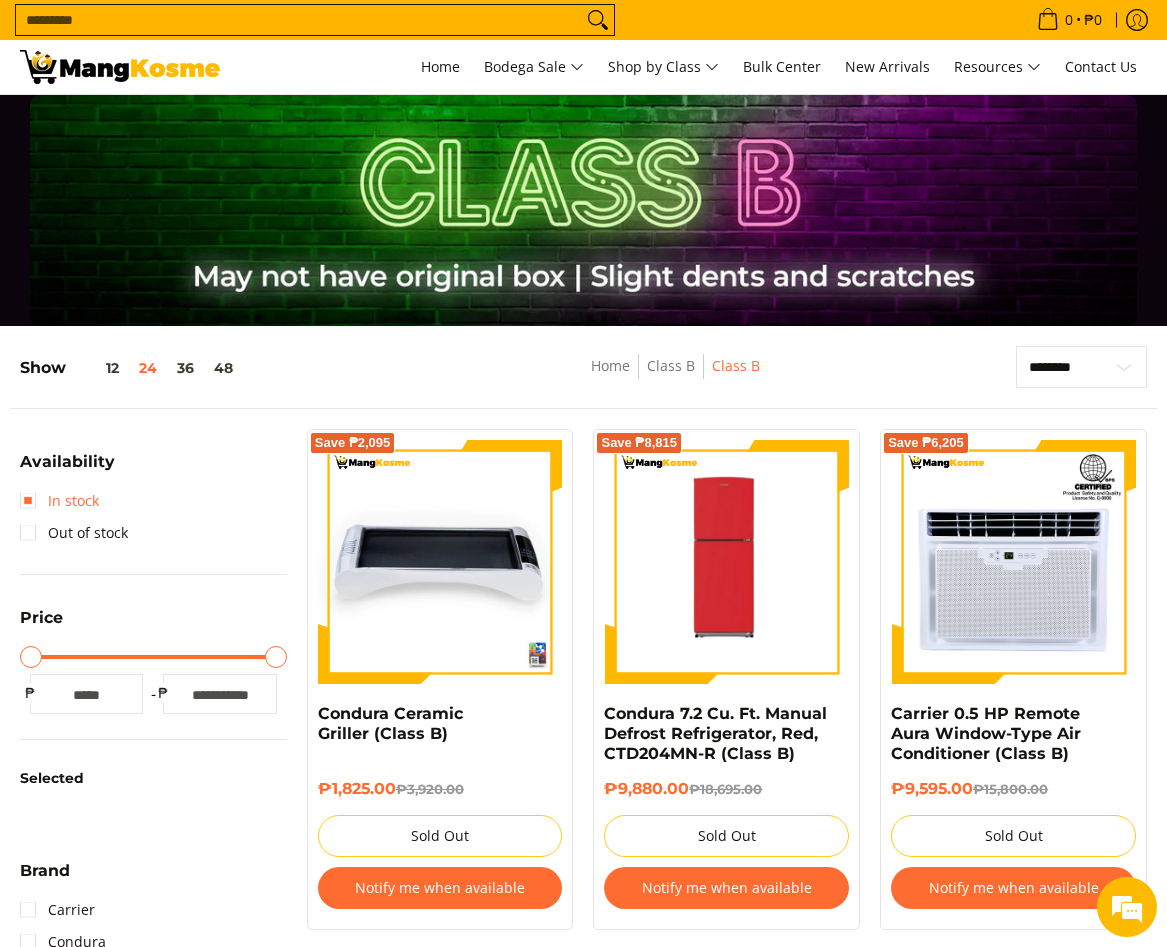 click on "In stock" at bounding box center [59, 501] 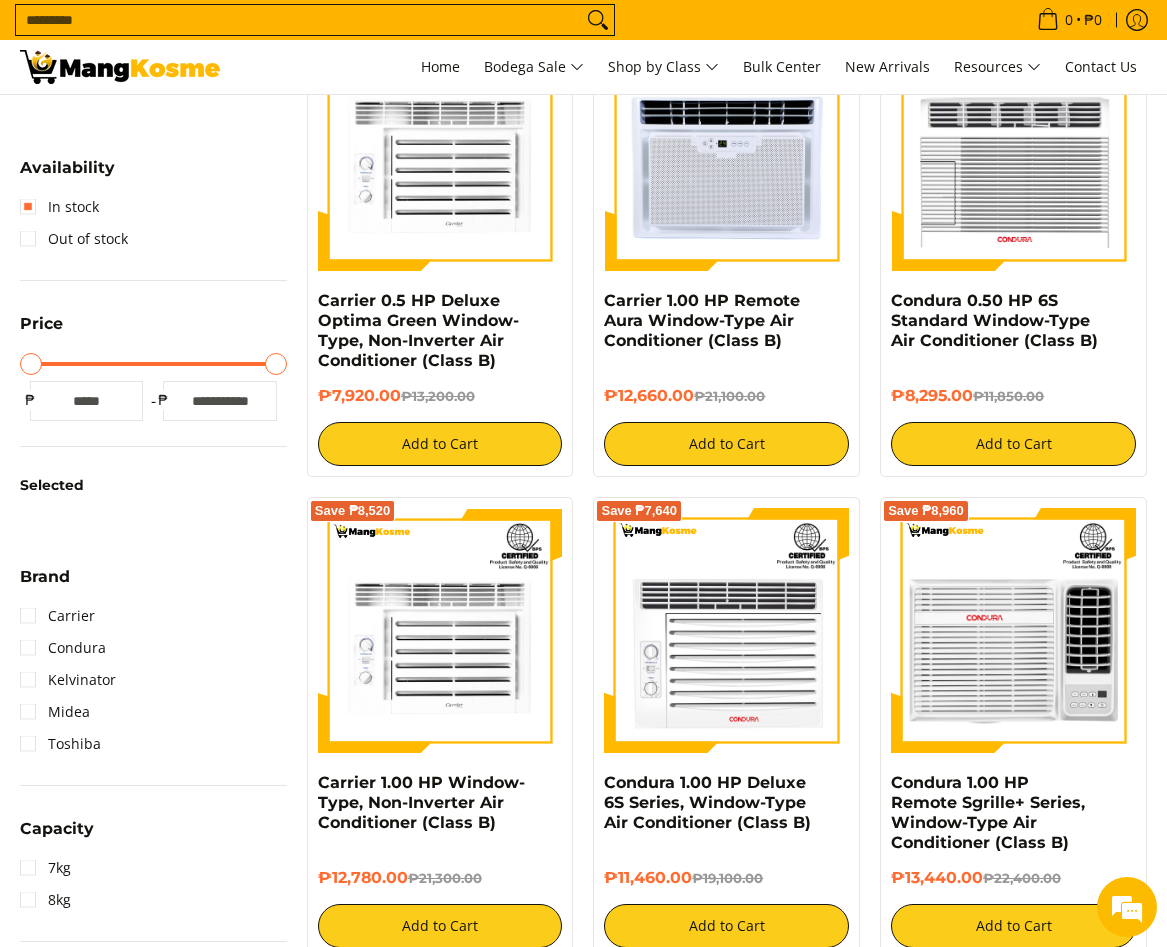 scroll, scrollTop: 0, scrollLeft: 0, axis: both 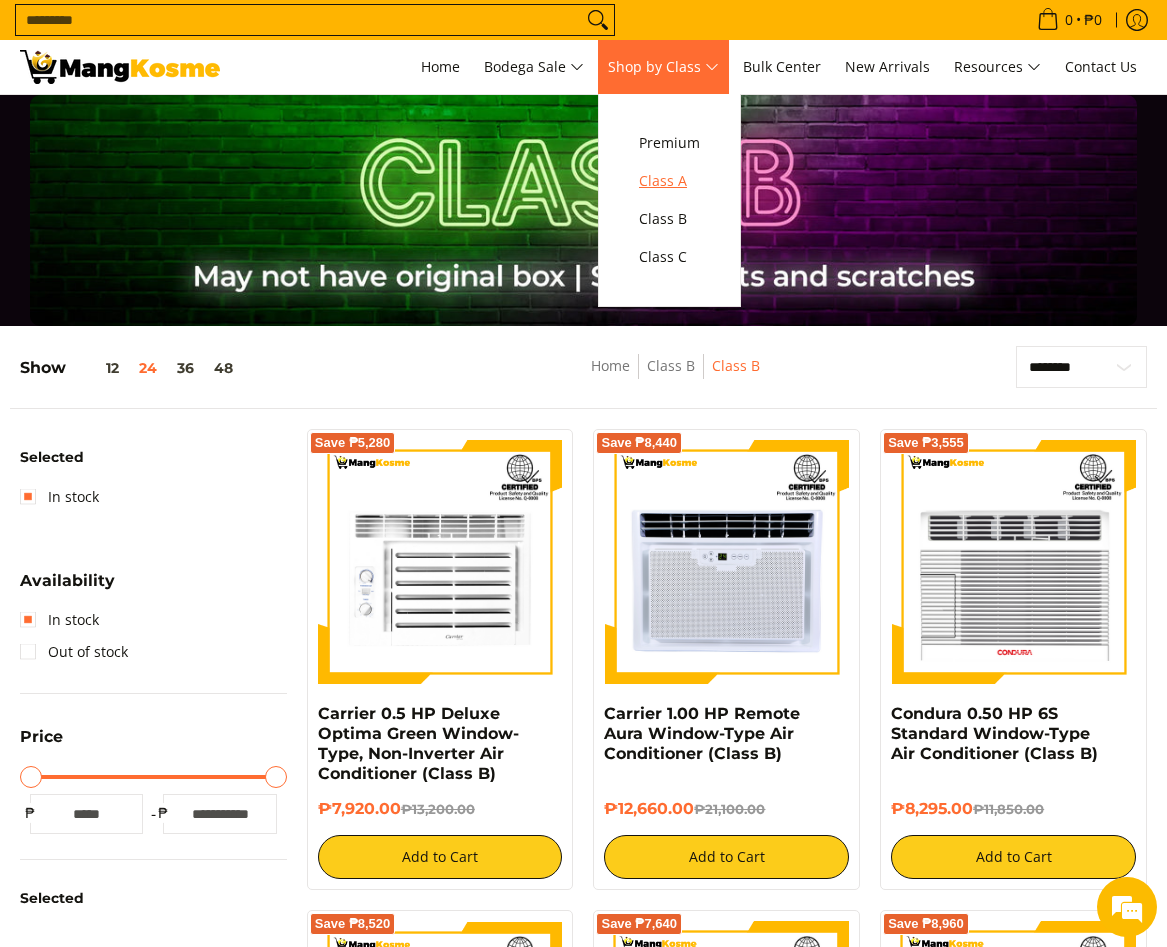 click on "Class A" at bounding box center [669, 181] 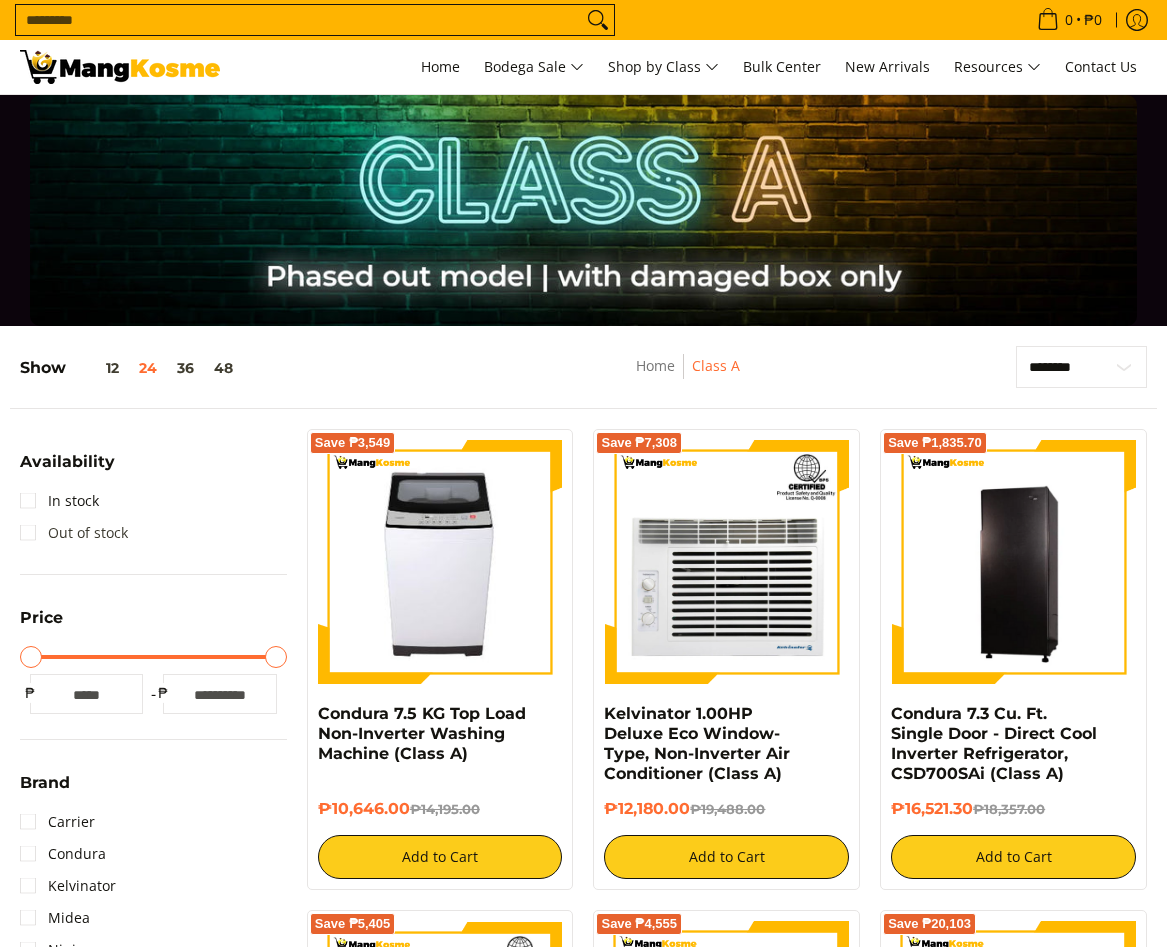 scroll, scrollTop: 7, scrollLeft: 0, axis: vertical 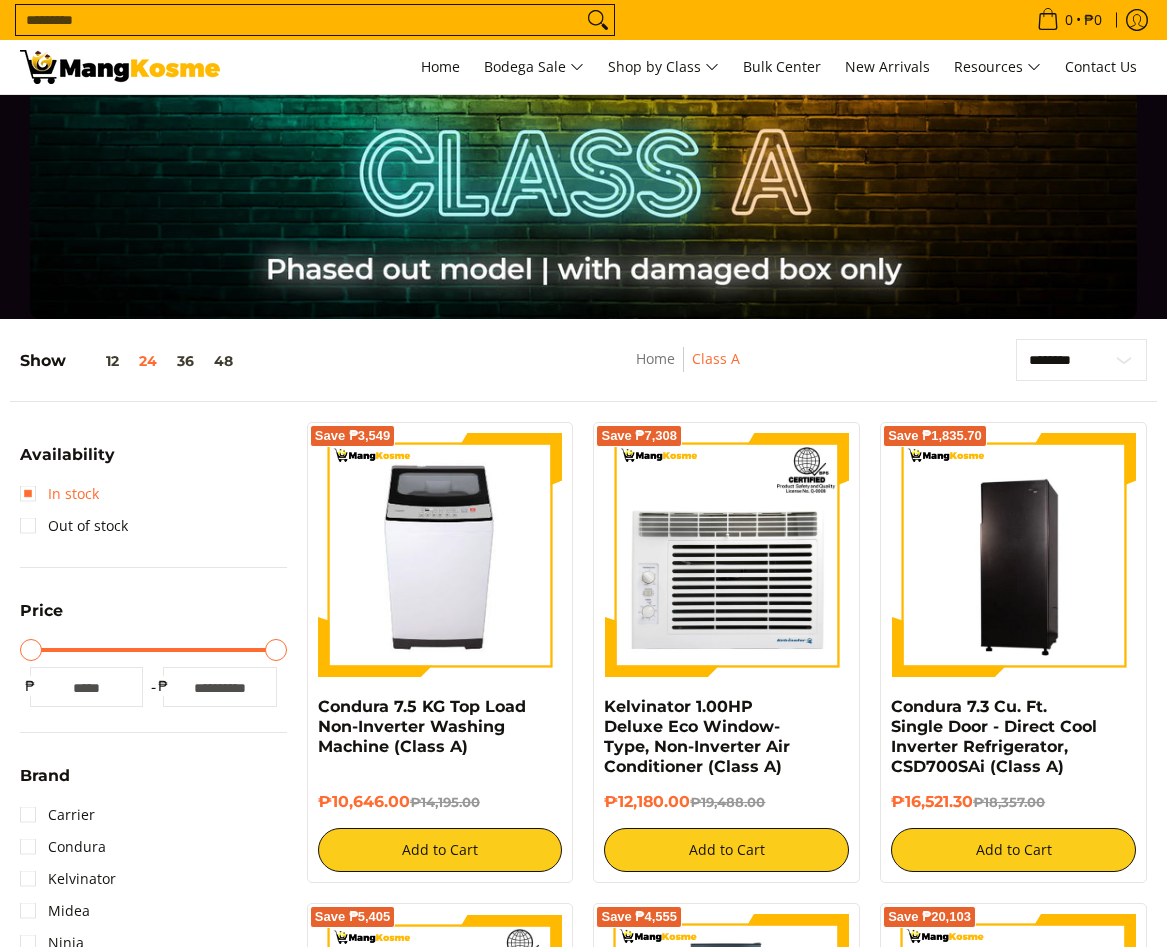click on "In stock" at bounding box center (59, 494) 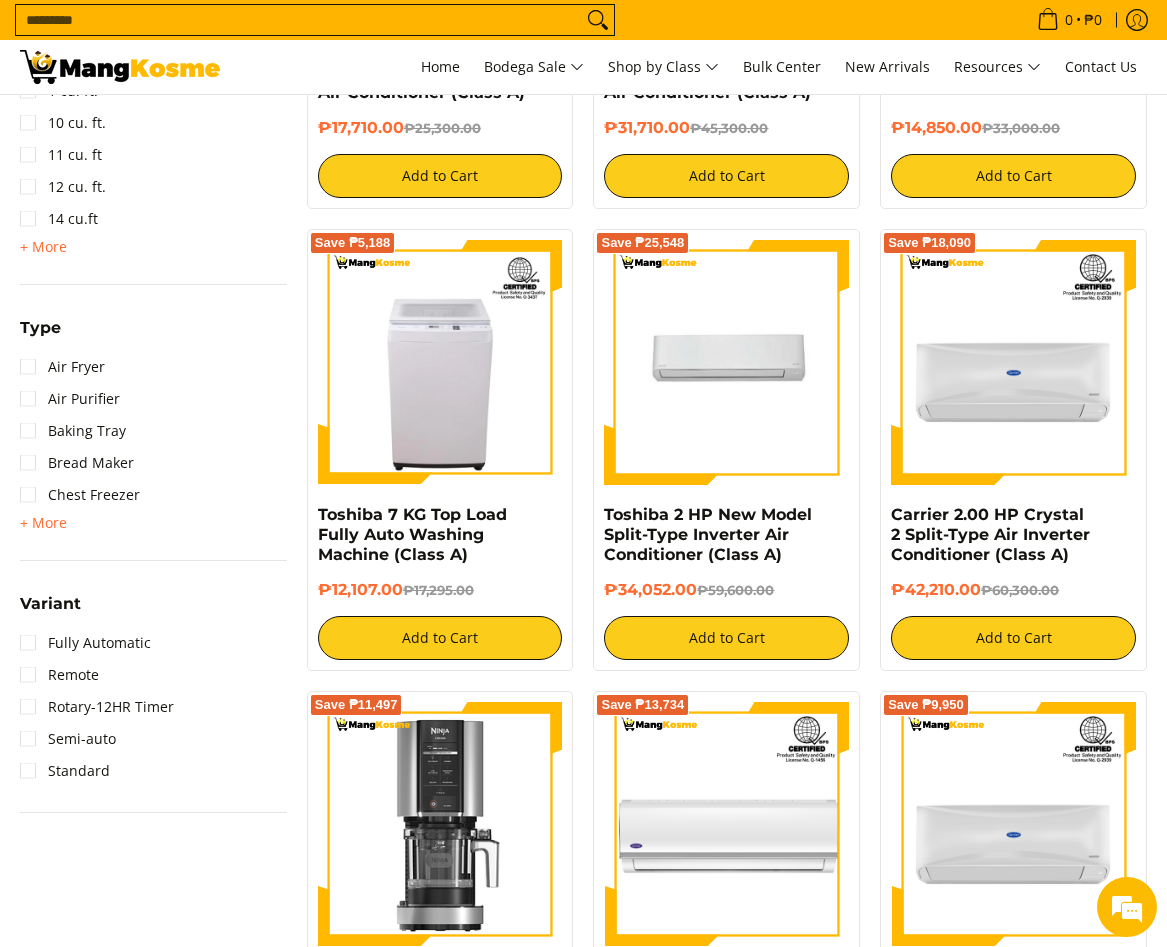 scroll, scrollTop: 2522, scrollLeft: 0, axis: vertical 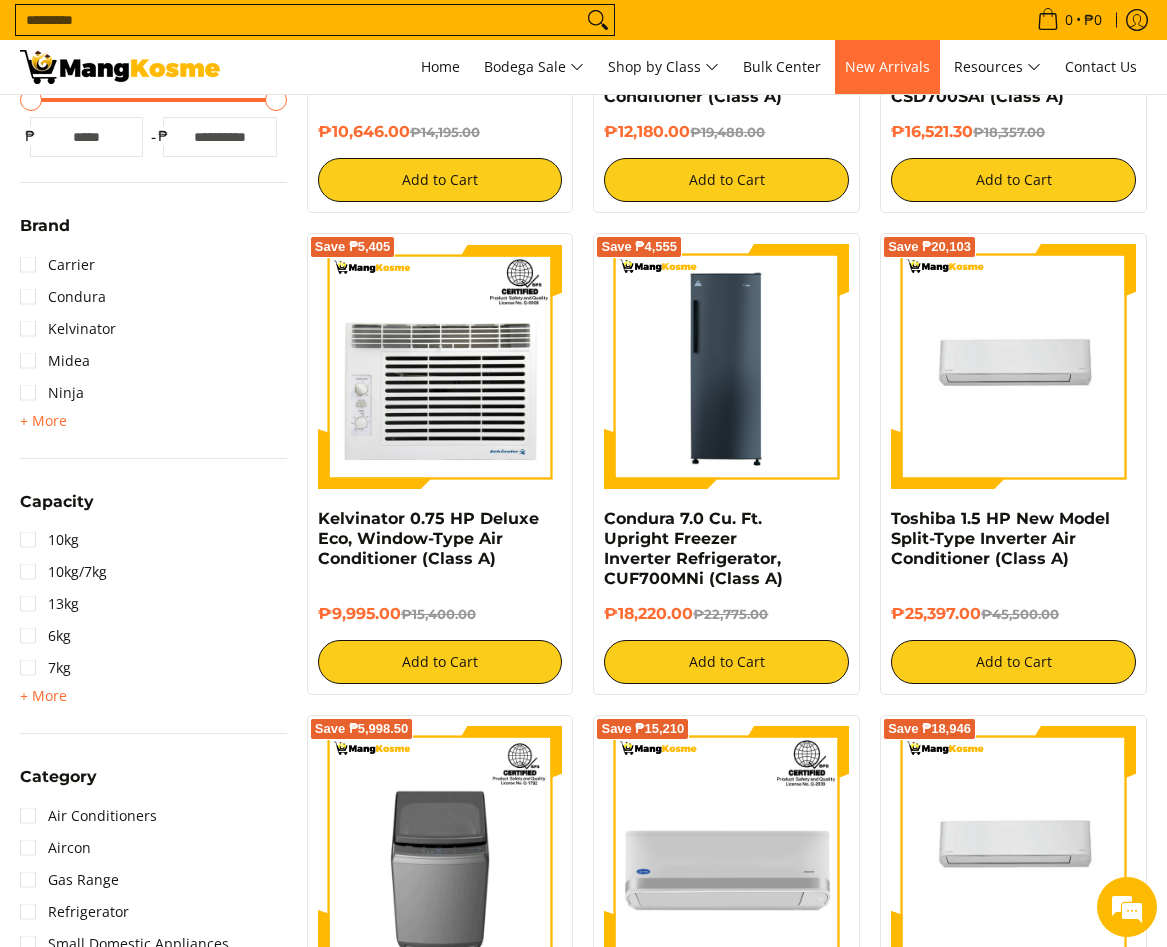 click on "New Arrivals" at bounding box center (887, 66) 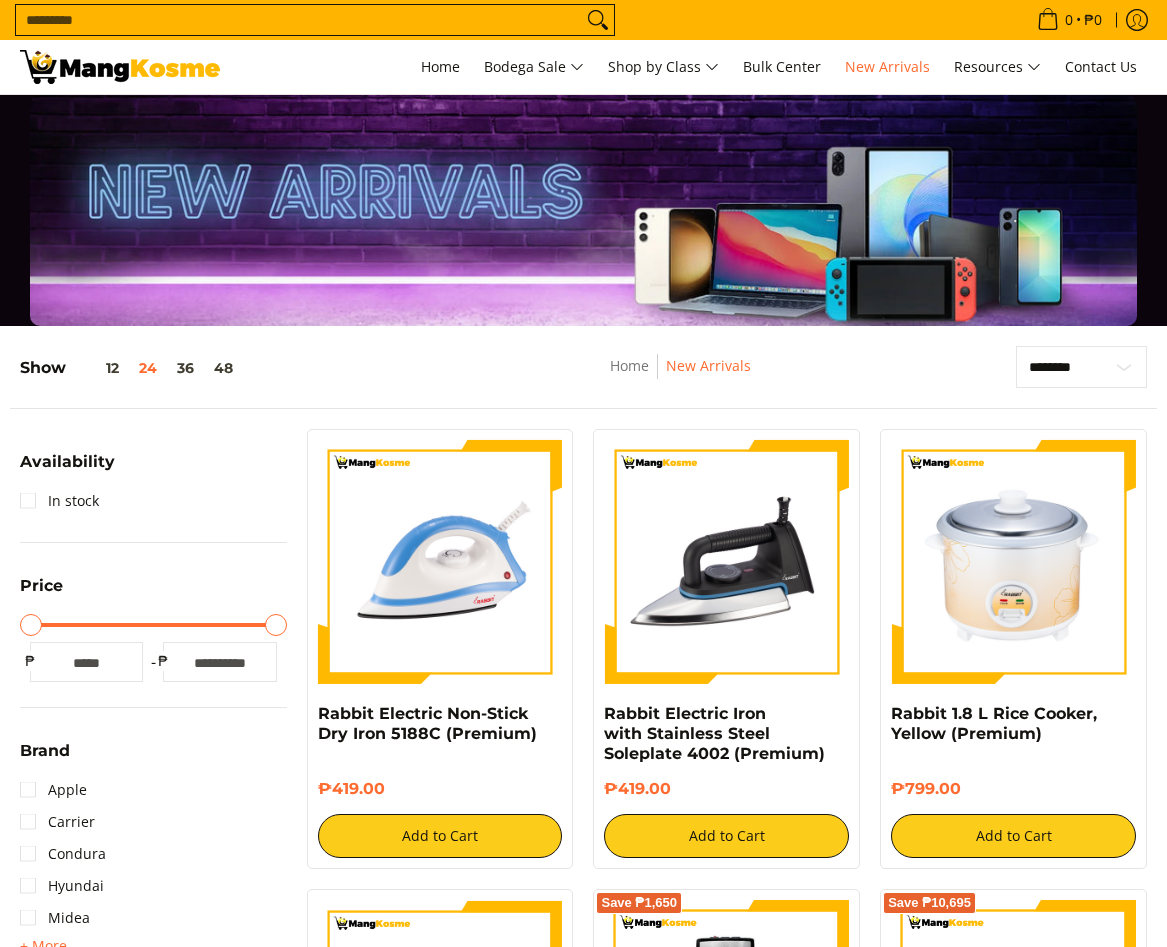 scroll, scrollTop: 562, scrollLeft: 0, axis: vertical 